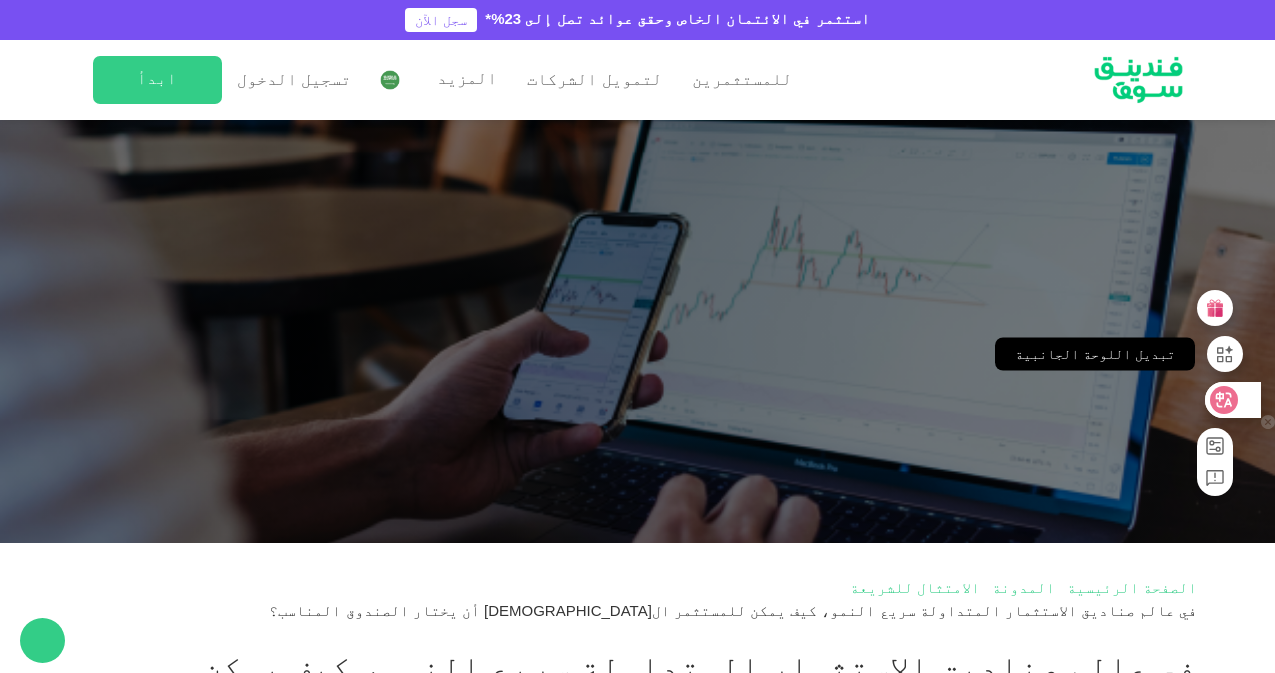 scroll, scrollTop: 600, scrollLeft: 0, axis: vertical 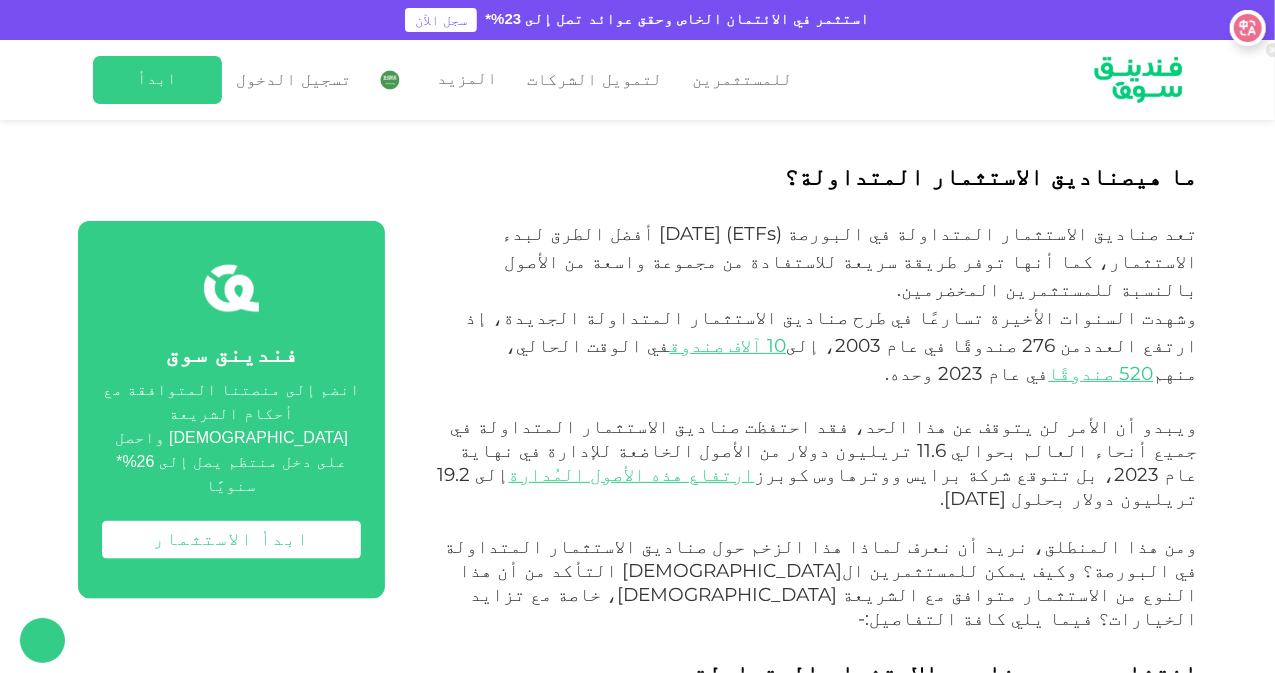 drag, startPoint x: 1243, startPoint y: 405, endPoint x: 1248, endPoint y: 15, distance: 390.03204 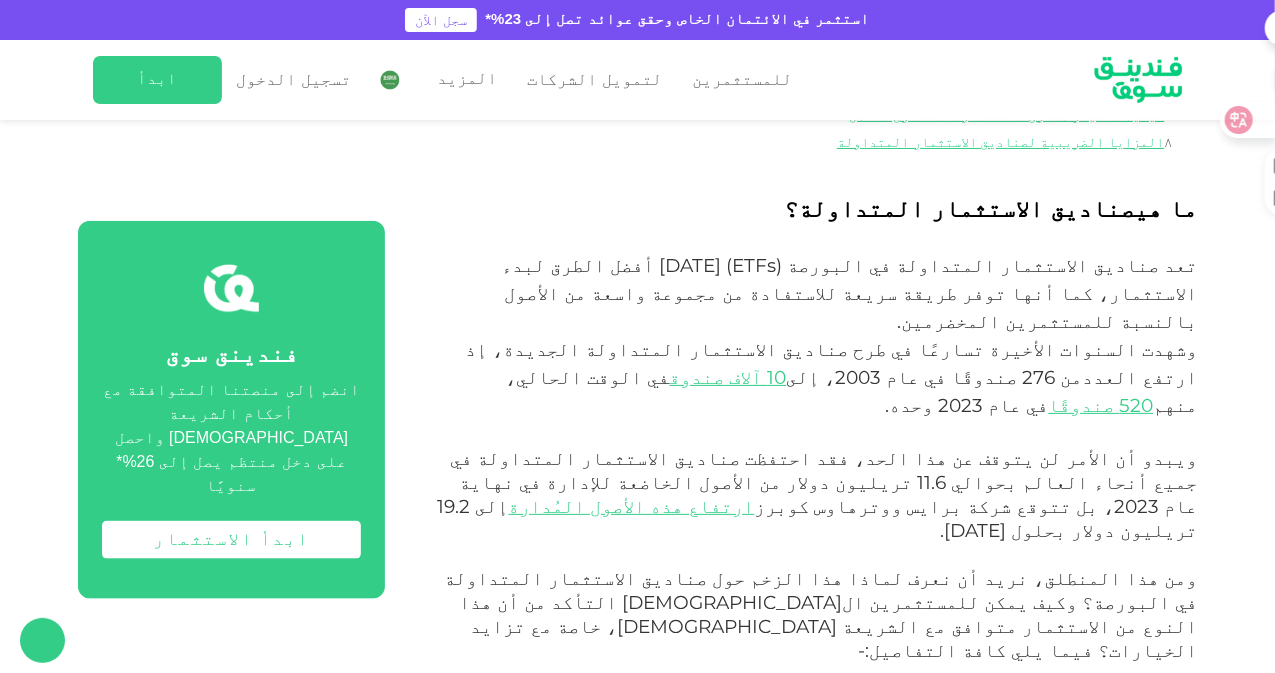 scroll, scrollTop: 1000, scrollLeft: 0, axis: vertical 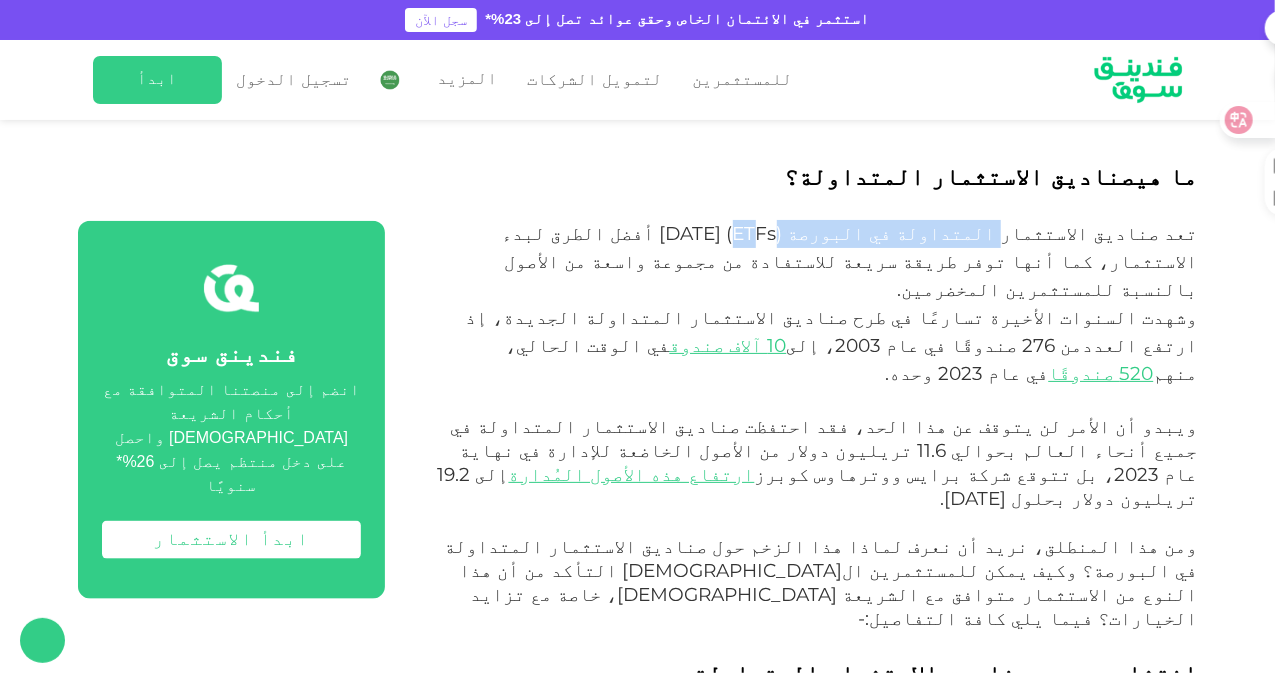 drag, startPoint x: 1072, startPoint y: 206, endPoint x: 901, endPoint y: 207, distance: 171.00293 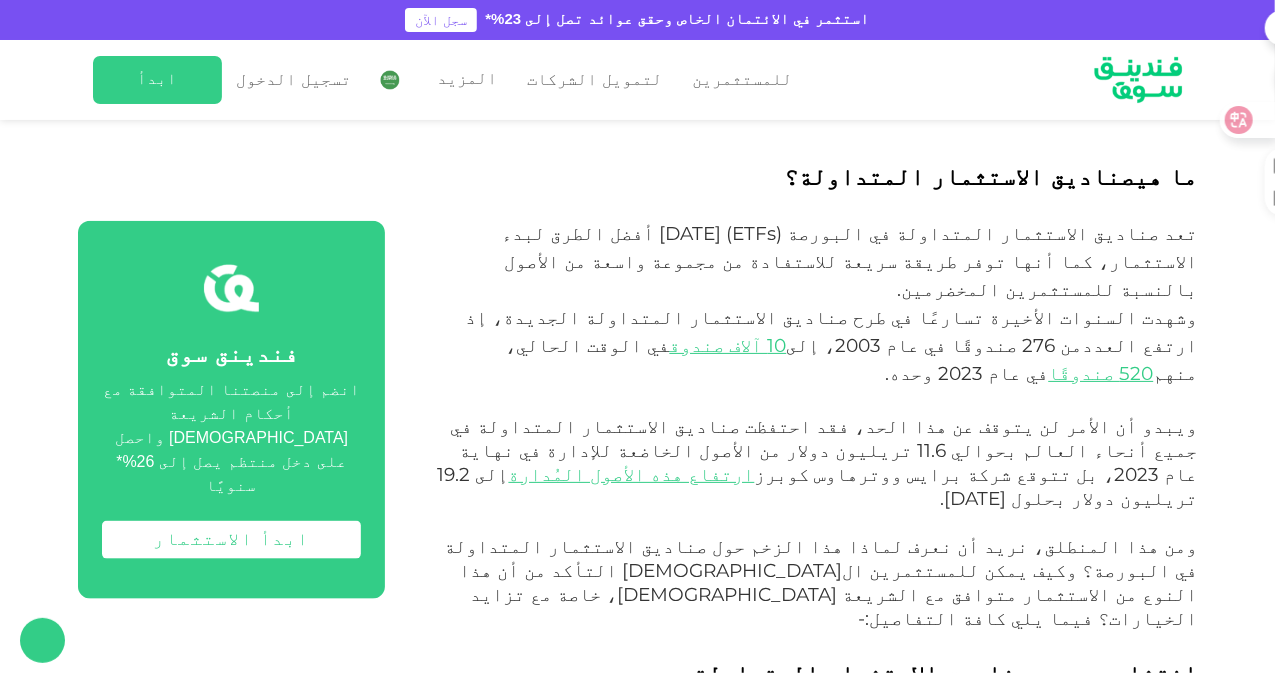 click on "تعد صناديق الاستثمار المتداولة في البورصة ( ETFs ) [DATE] أفضل الطرق لبدء الاستثمار، كما أنها توفر طريقة سريعة للاستفادة من مجموعة واسعة من الأصول بالنسبة للمستثمرين المخضرمين." at bounding box center (813, 262) 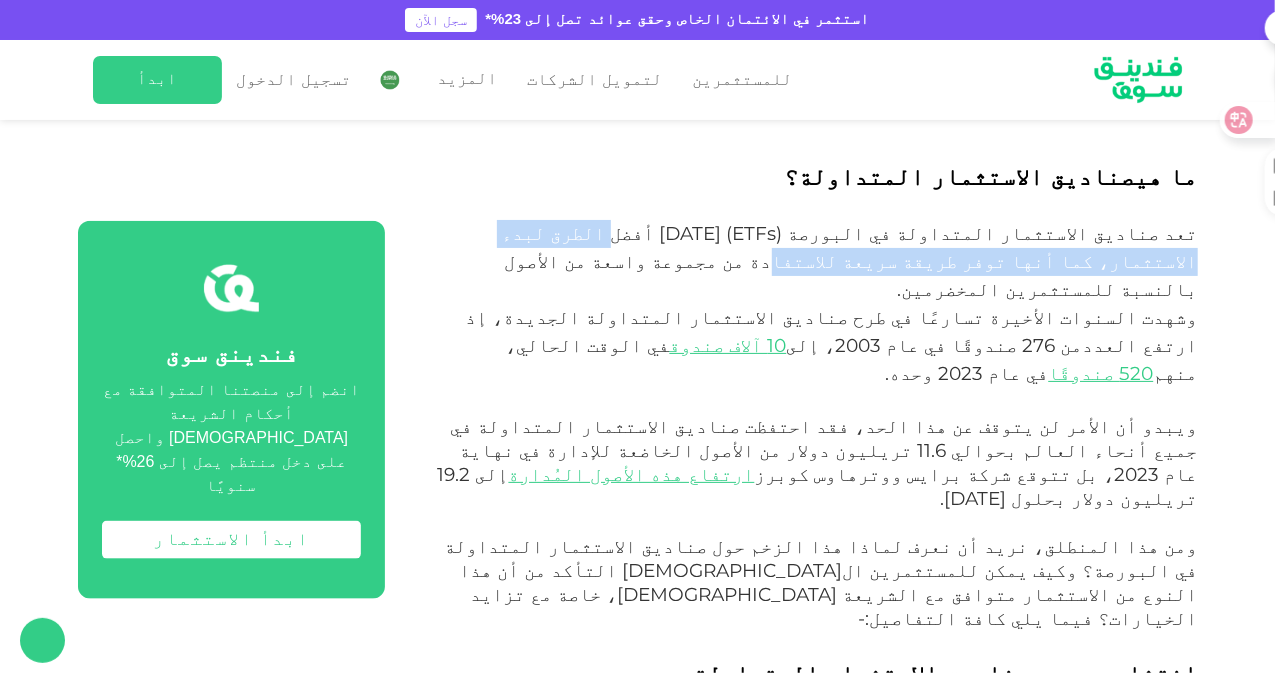 drag, startPoint x: 793, startPoint y: 210, endPoint x: 446, endPoint y: 208, distance: 347.00577 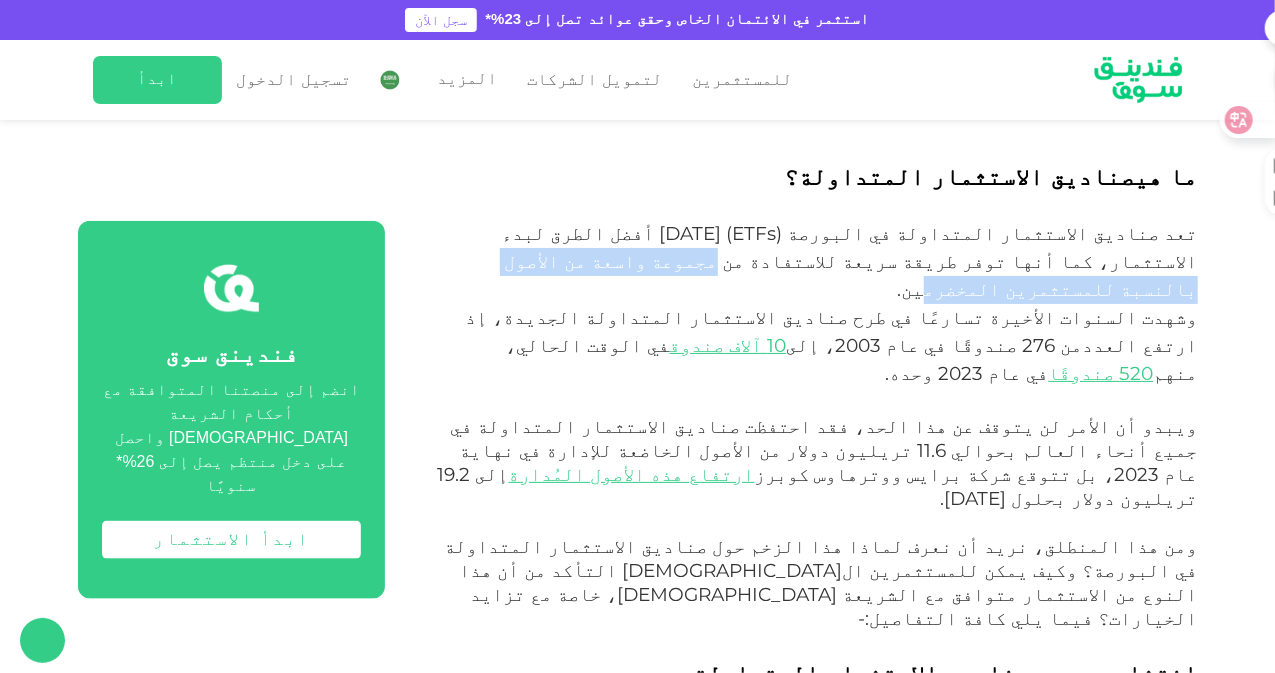 drag, startPoint x: 1161, startPoint y: 238, endPoint x: 832, endPoint y: 238, distance: 329 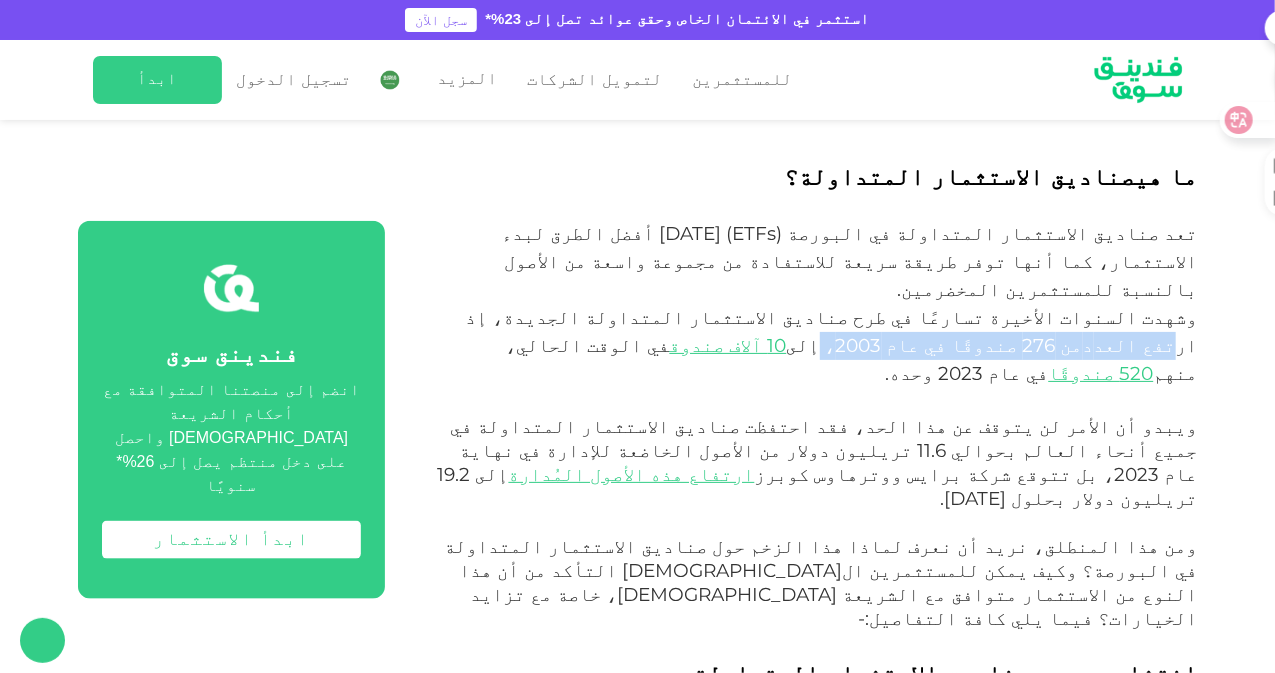 drag, startPoint x: 688, startPoint y: 267, endPoint x: 439, endPoint y: 265, distance: 249.00803 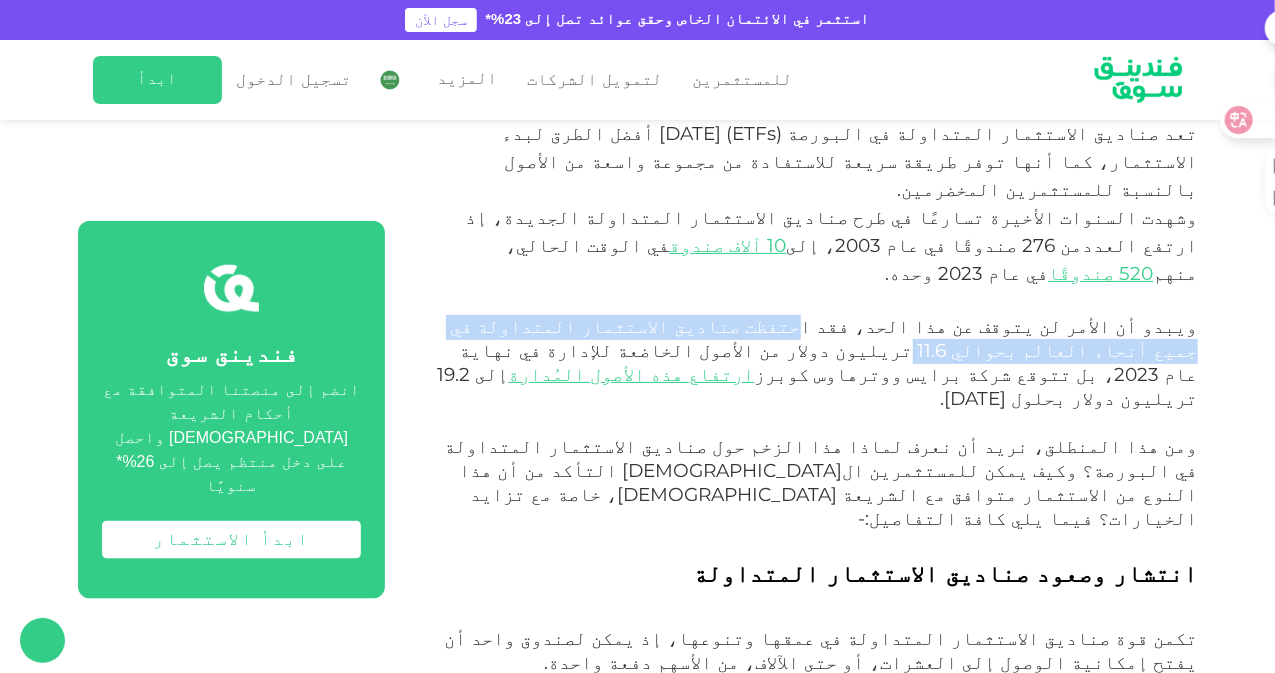 drag, startPoint x: 938, startPoint y: 251, endPoint x: 521, endPoint y: 251, distance: 417 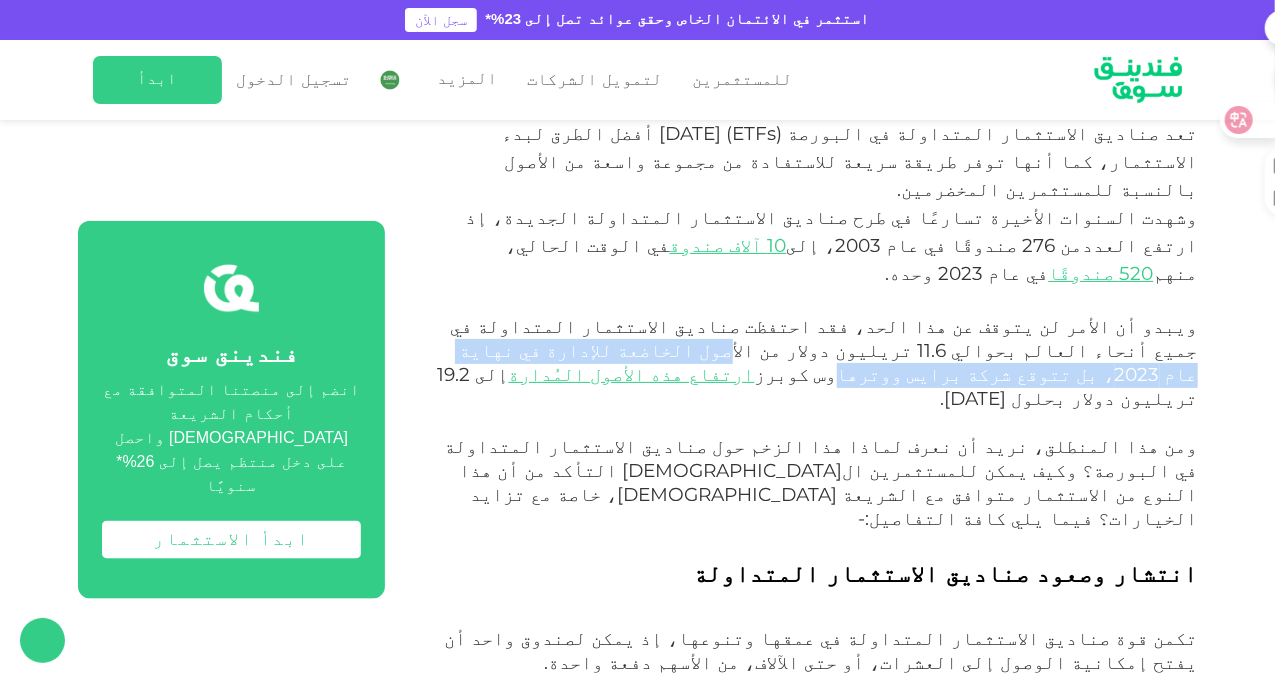 drag, startPoint x: 1156, startPoint y: 270, endPoint x: 707, endPoint y: 270, distance: 449 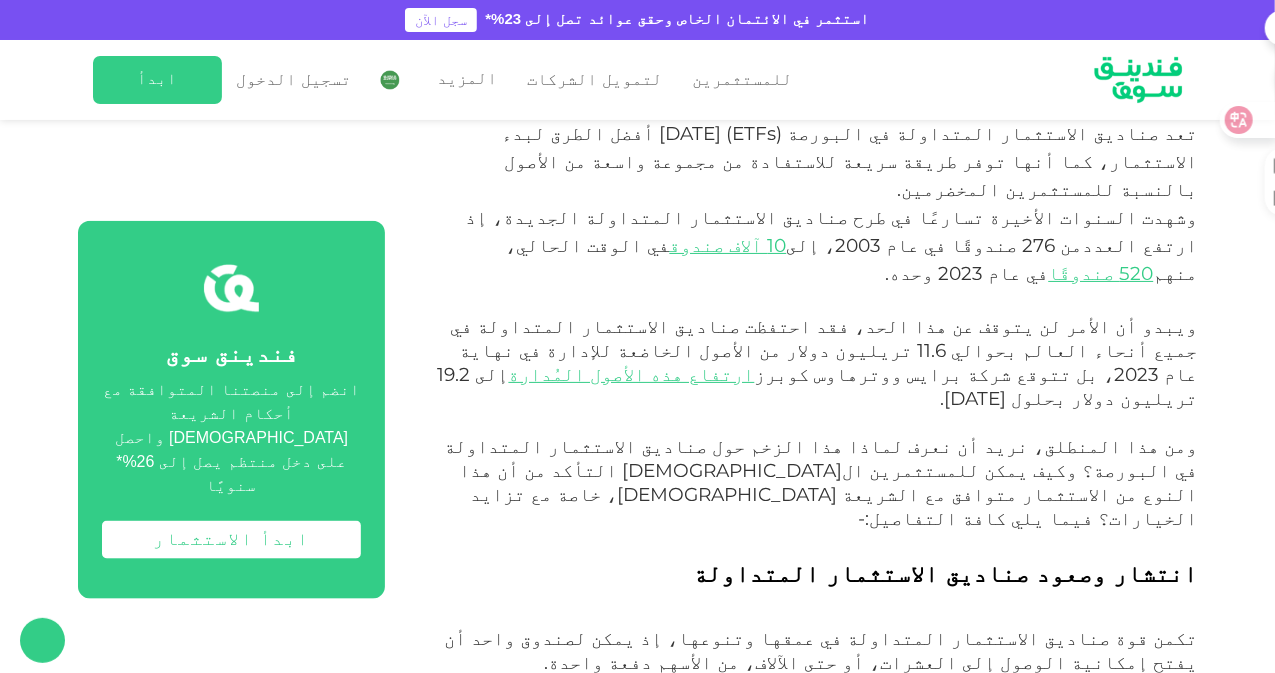 click on "ويبدو أن الأمر لن يتوقف عن هذا الحد، فقد احتفظت صناديق الاستثمار المتداولة في جميع أنحاء العالم بحوالي 11.6 تريليون دولار من الأصول الخاضعة للإدارة في نهاية عام 2023، بل تتوقع شركة برايس ووترهاوس كوبرز  ارتفاع هذه الأصول المُدارة  إلى 19.2 تريليون دولار بحلول [DATE]." at bounding box center (813, 376) 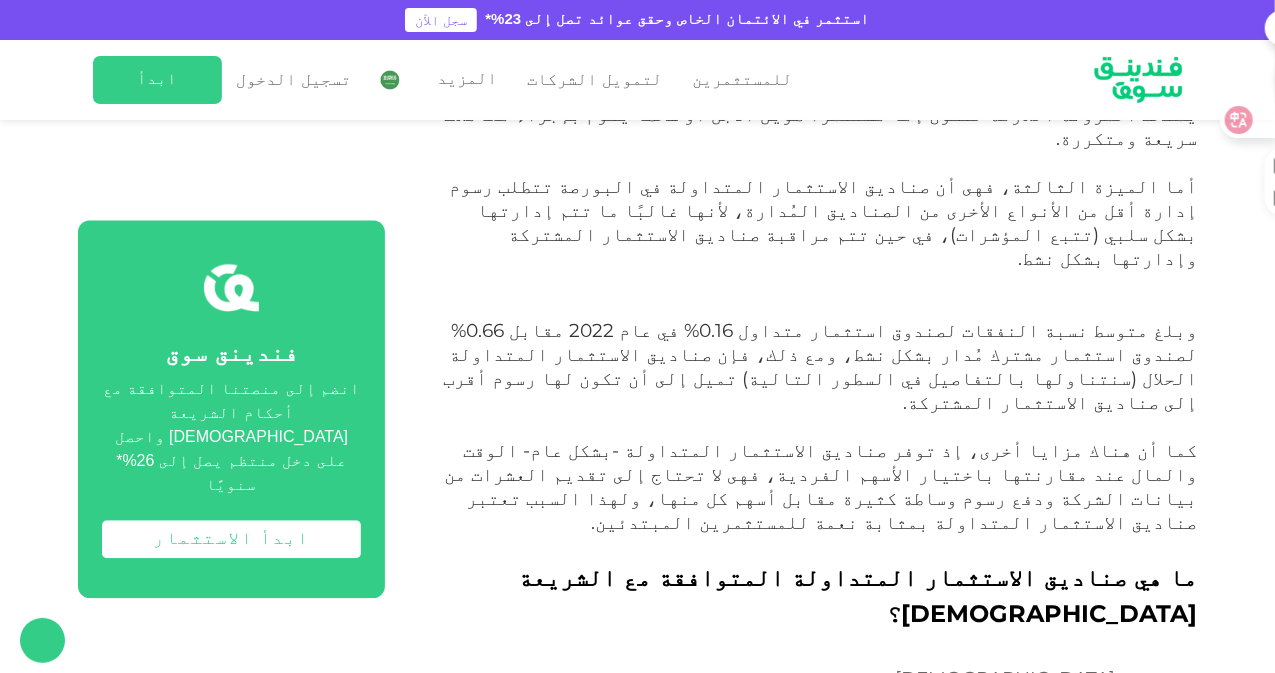 scroll, scrollTop: 2500, scrollLeft: 0, axis: vertical 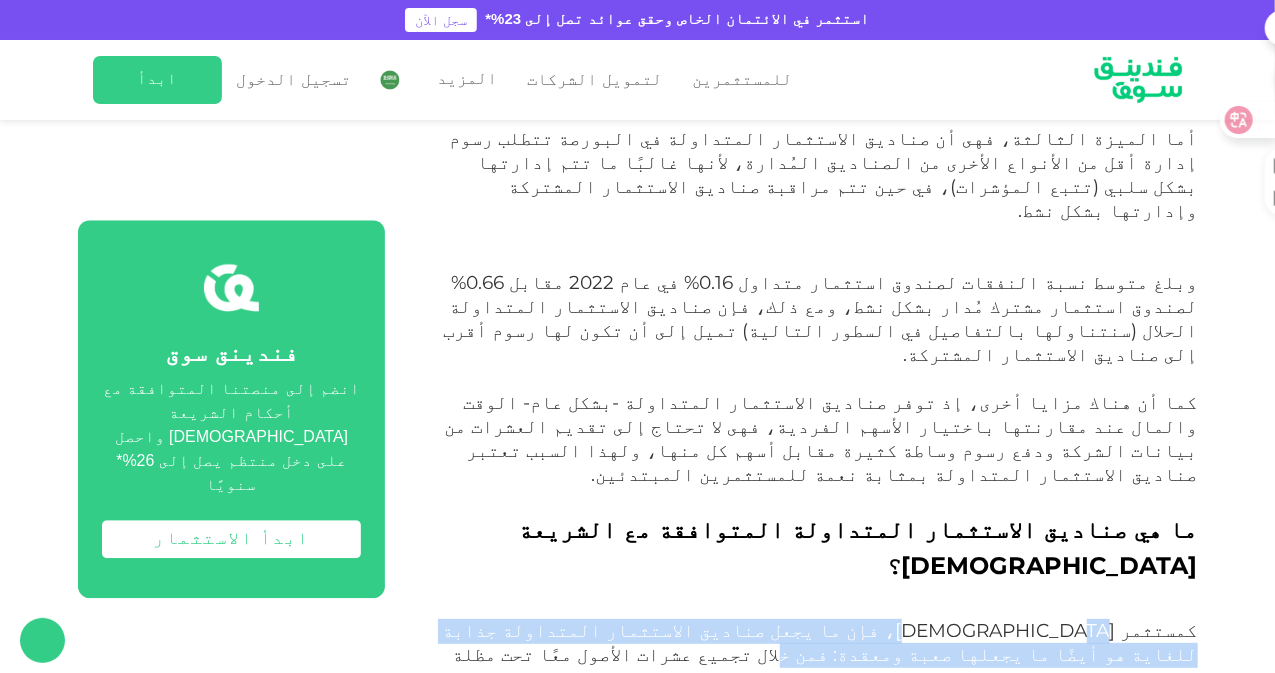 drag, startPoint x: 1042, startPoint y: 189, endPoint x: 451, endPoint y: 198, distance: 591.06854 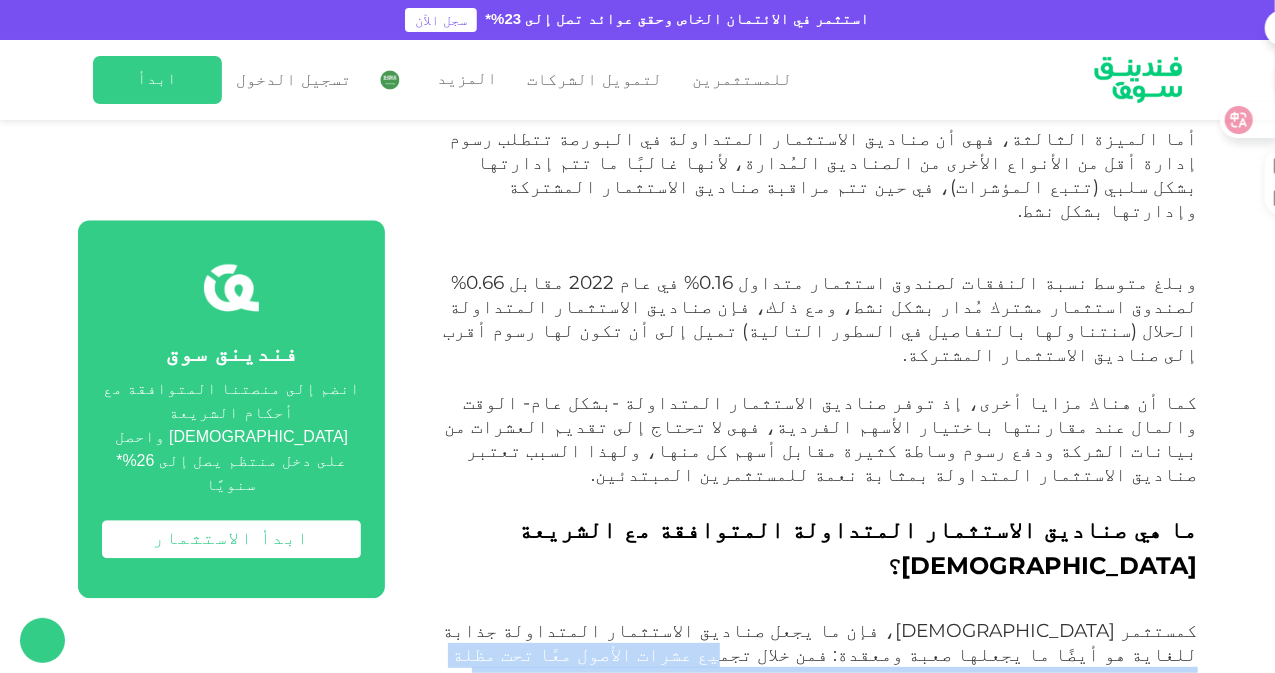 drag, startPoint x: 1155, startPoint y: 217, endPoint x: 1001, endPoint y: 241, distance: 155.85892 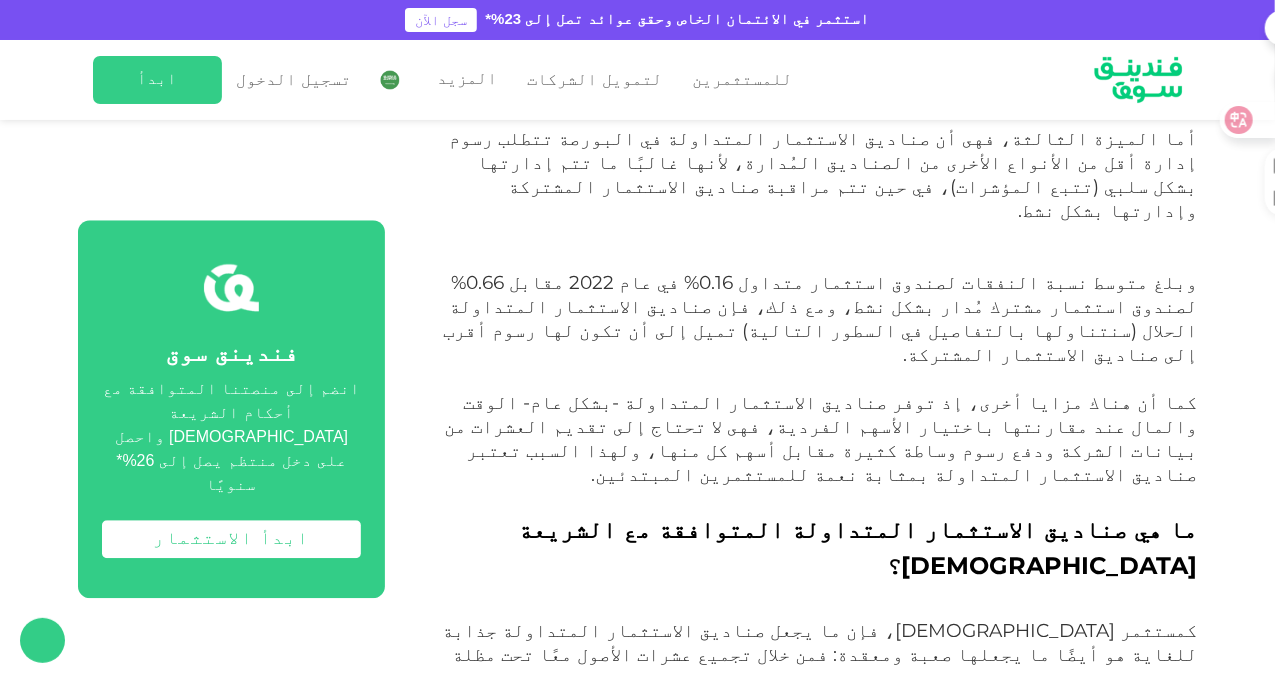 drag, startPoint x: 1114, startPoint y: 268, endPoint x: 600, endPoint y: 279, distance: 514.1177 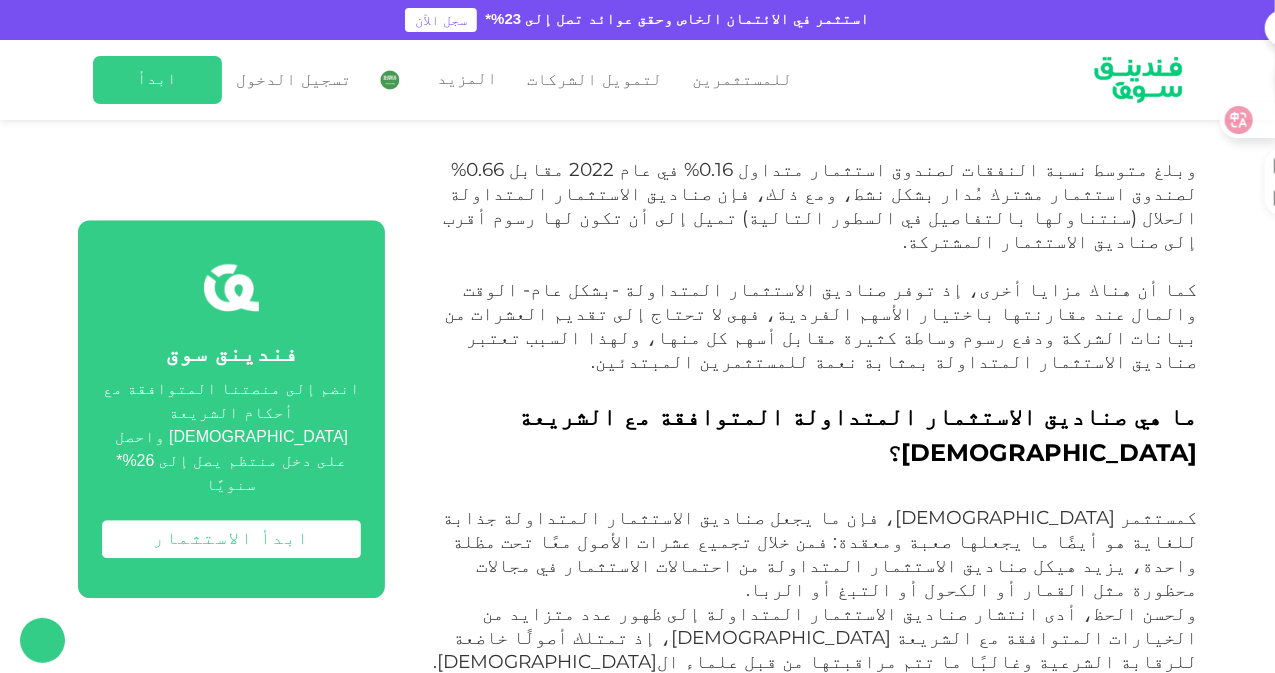 scroll, scrollTop: 2700, scrollLeft: 0, axis: vertical 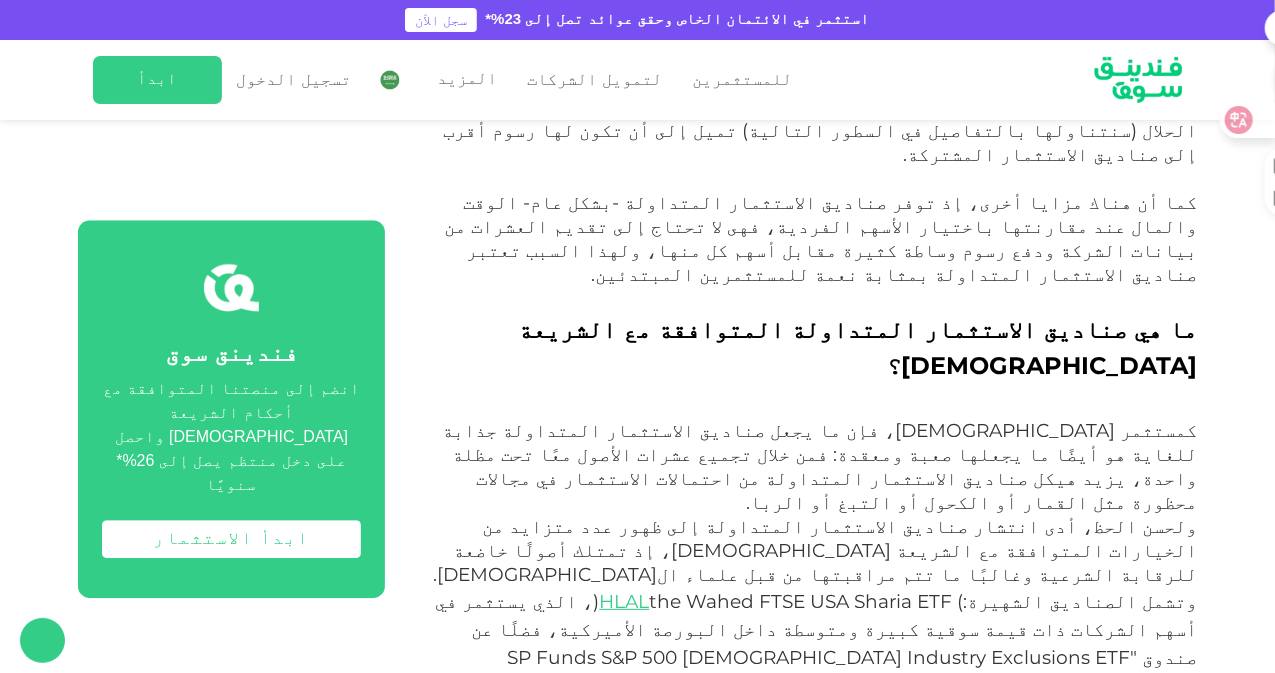 drag, startPoint x: 924, startPoint y: 347, endPoint x: 1118, endPoint y: 353, distance: 194.09276 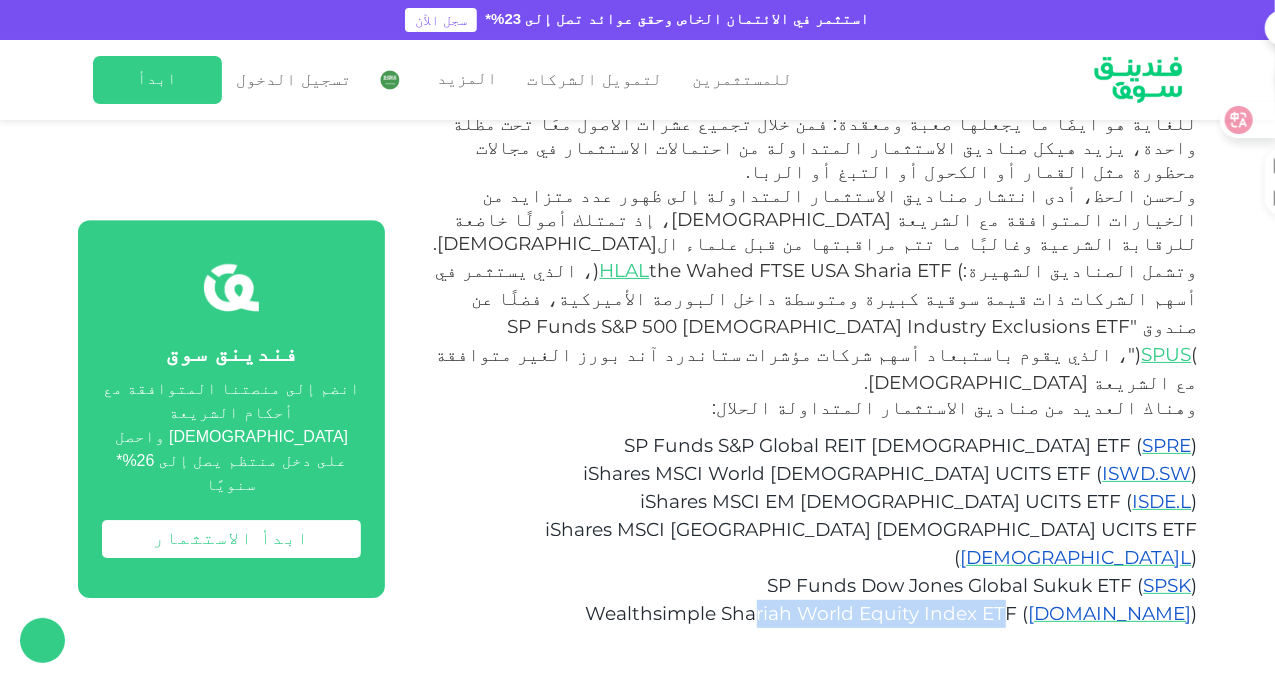 scroll, scrollTop: 3000, scrollLeft: 0, axis: vertical 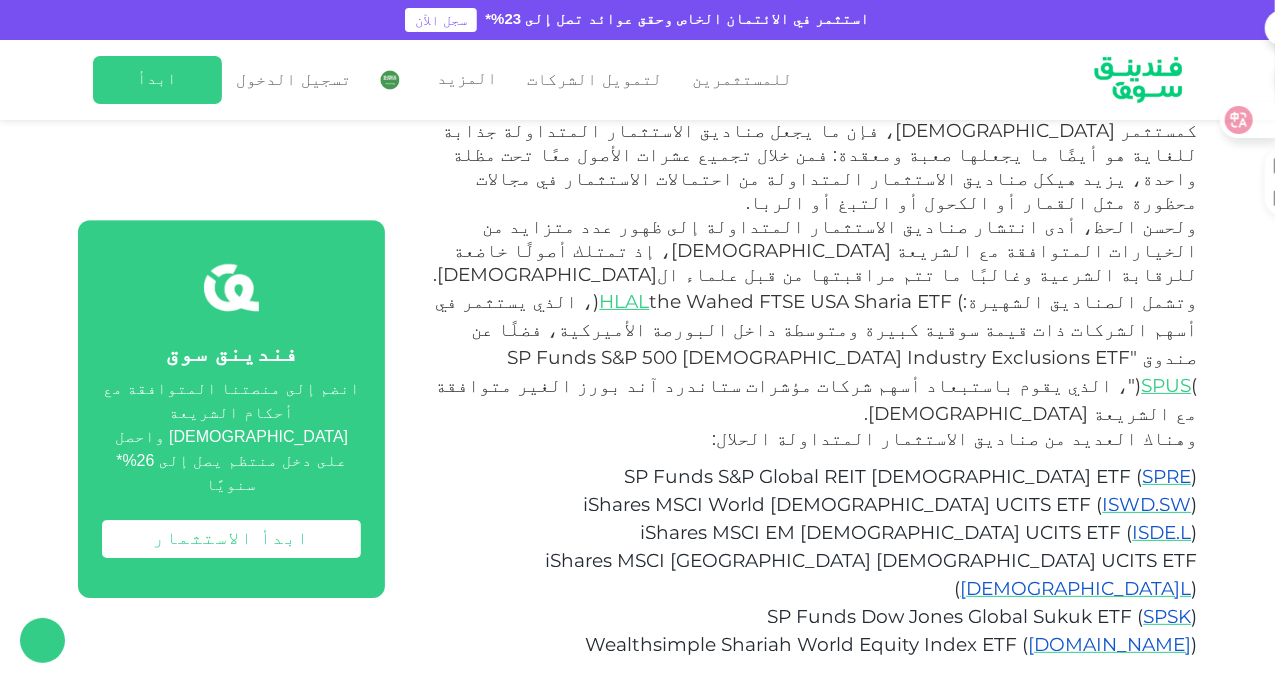drag, startPoint x: 1124, startPoint y: 193, endPoint x: 880, endPoint y: 177, distance: 244.52403 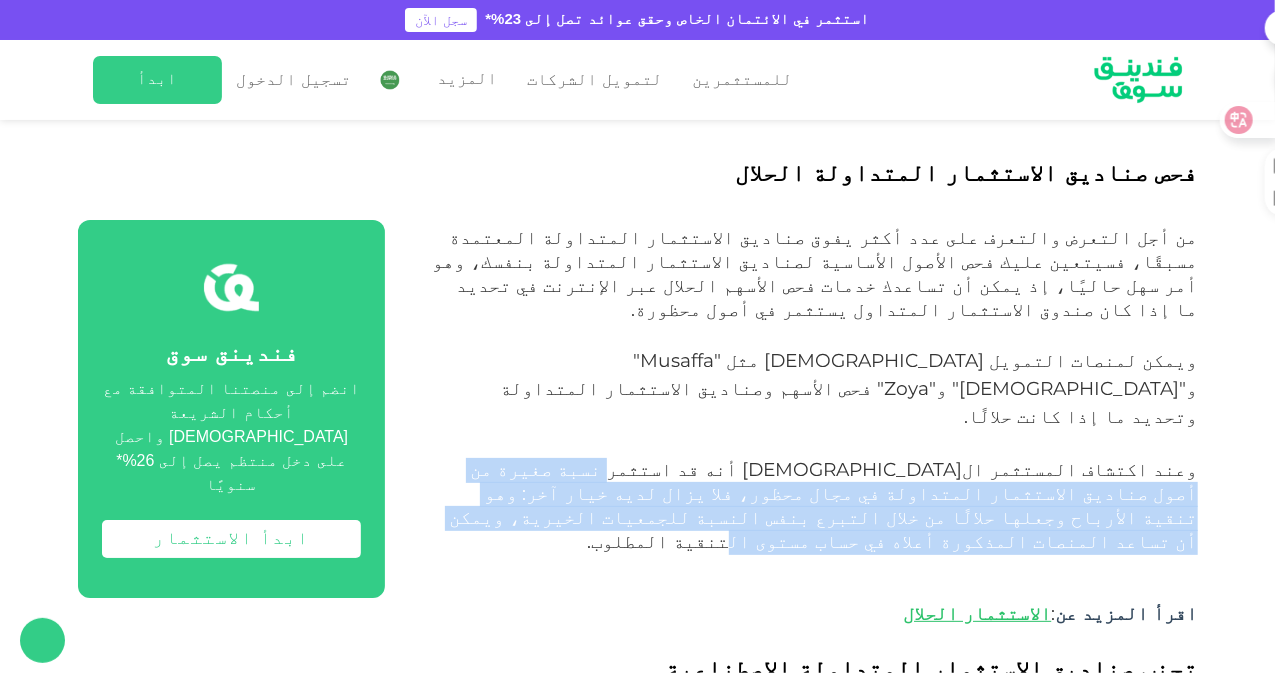 scroll, scrollTop: 3600, scrollLeft: 0, axis: vertical 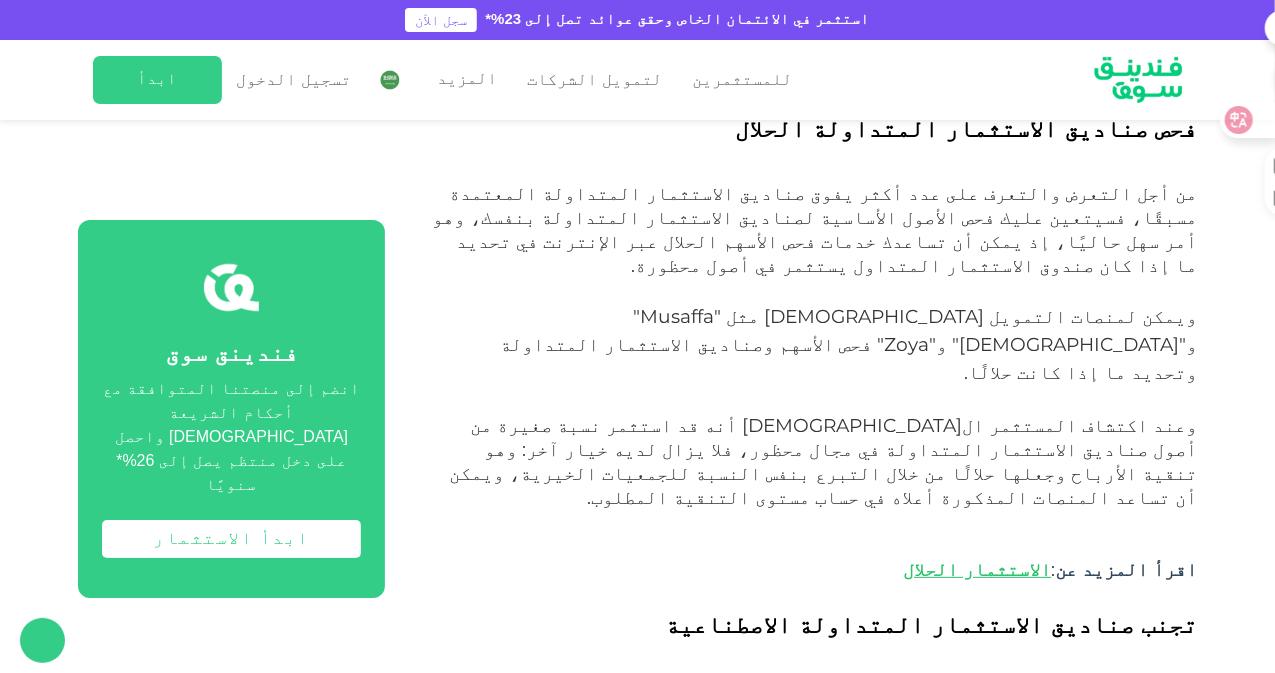 drag, startPoint x: 1119, startPoint y: 292, endPoint x: 776, endPoint y: 291, distance: 343.00146 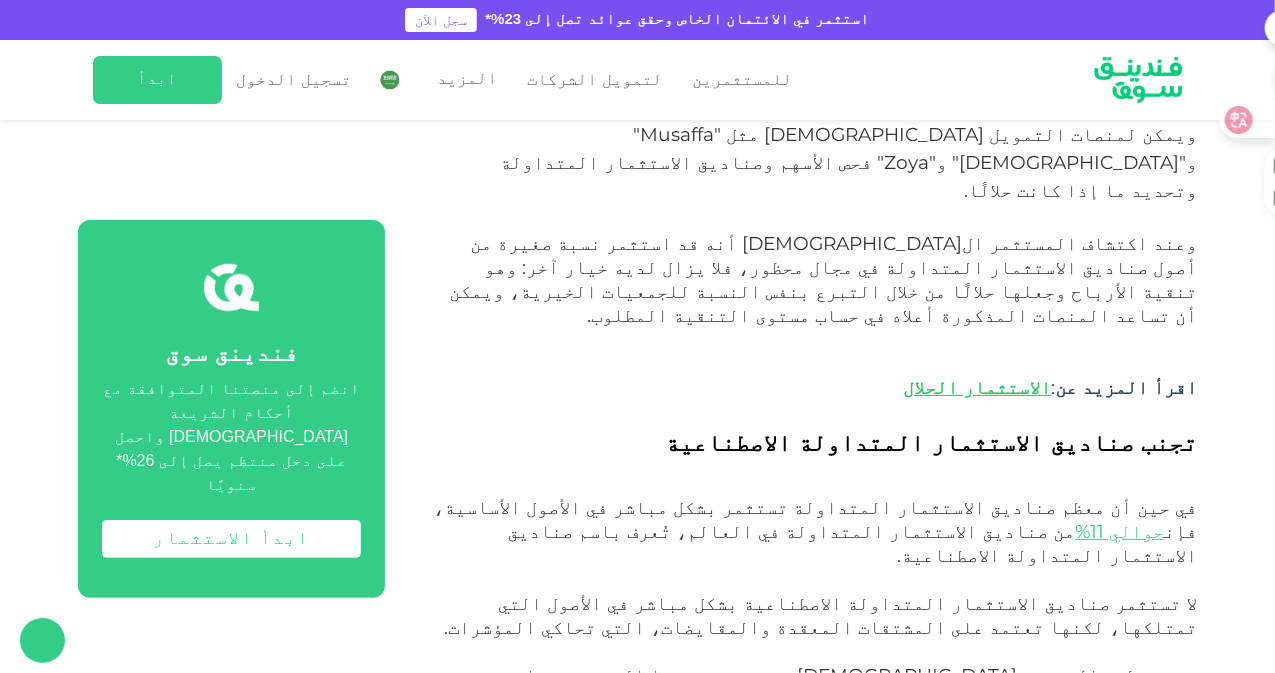 scroll, scrollTop: 3800, scrollLeft: 0, axis: vertical 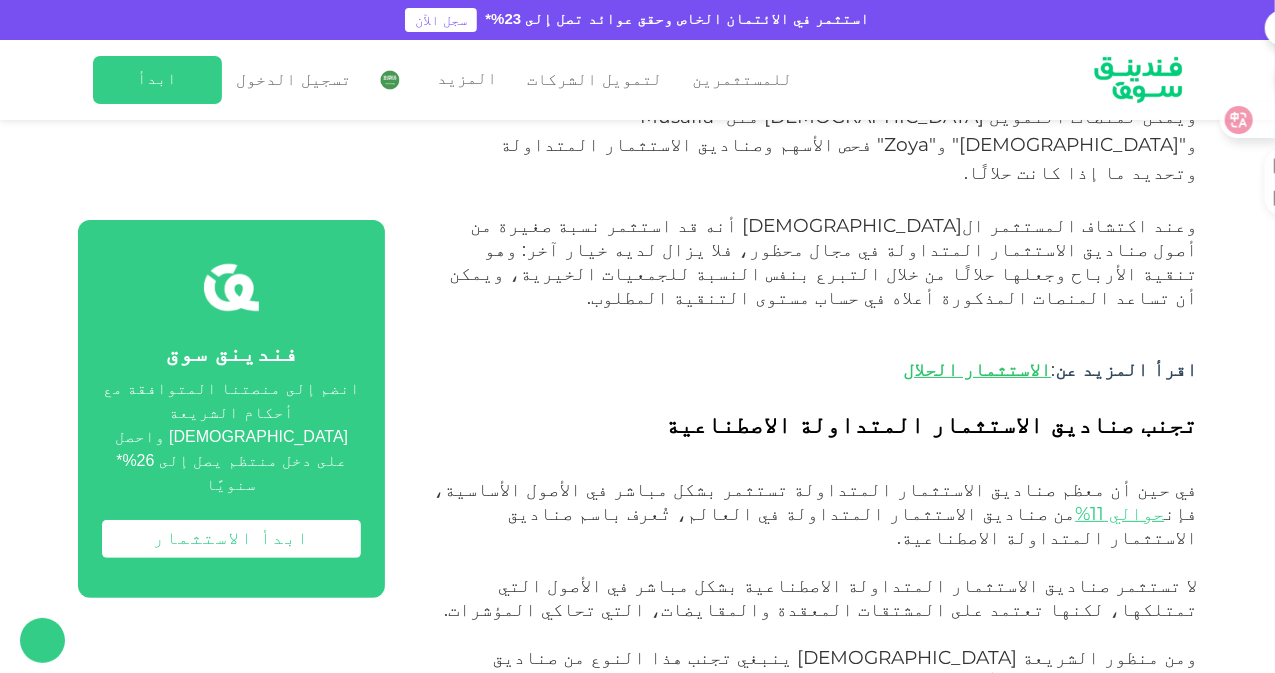 drag, startPoint x: 1002, startPoint y: 232, endPoint x: 727, endPoint y: 260, distance: 276.42178 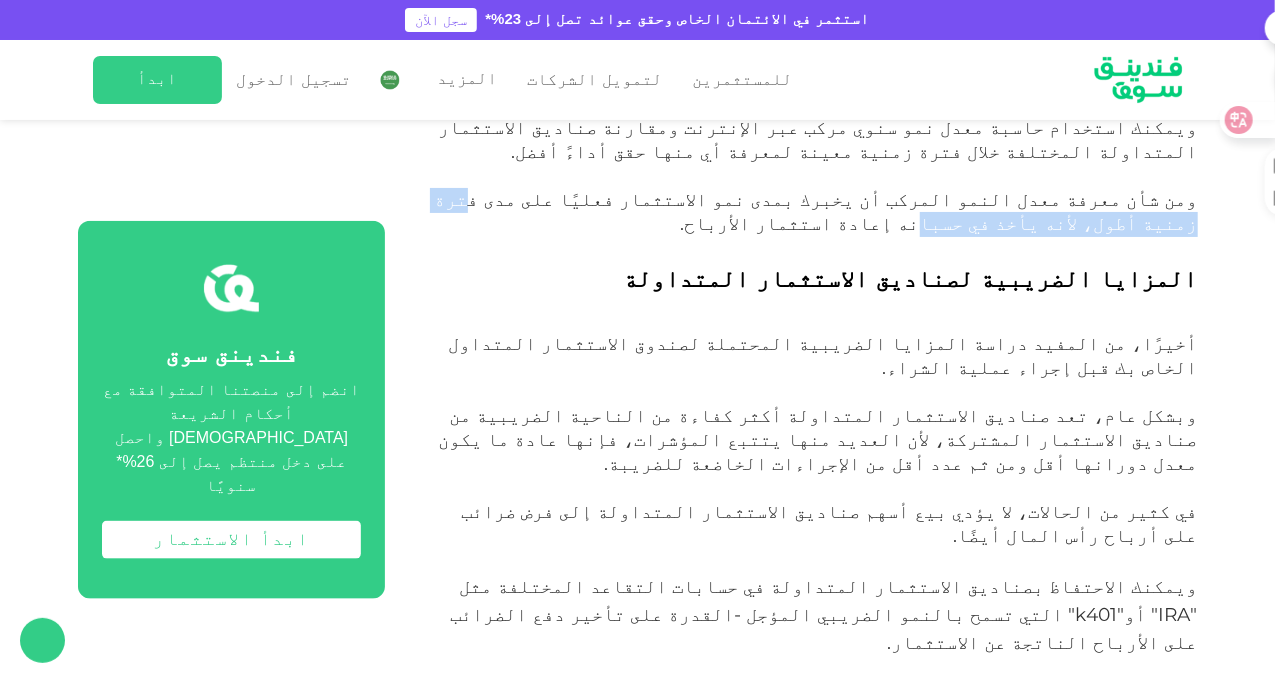 scroll, scrollTop: 4800, scrollLeft: 0, axis: vertical 